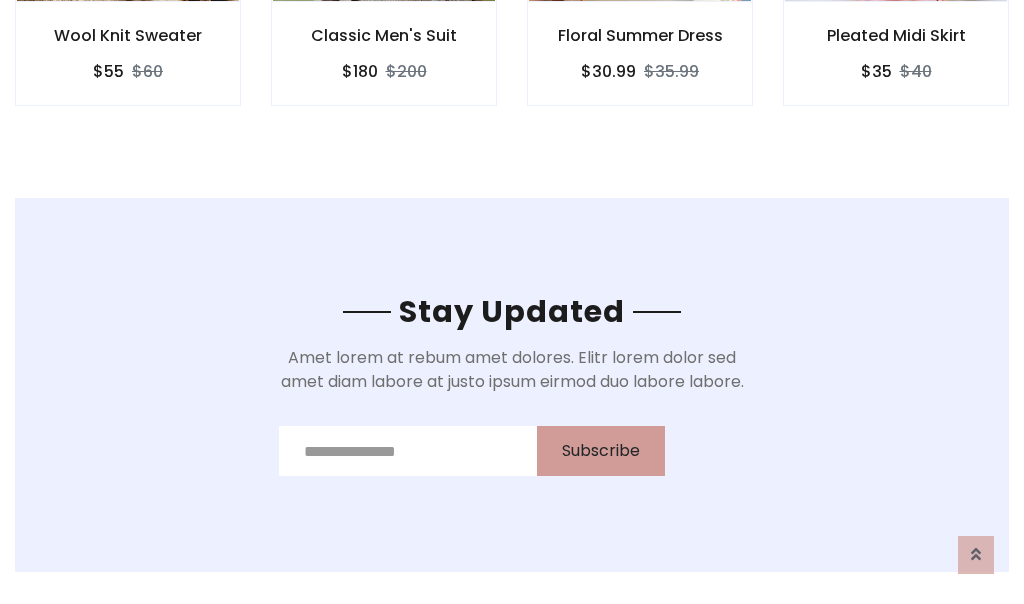 scroll, scrollTop: 0, scrollLeft: 0, axis: both 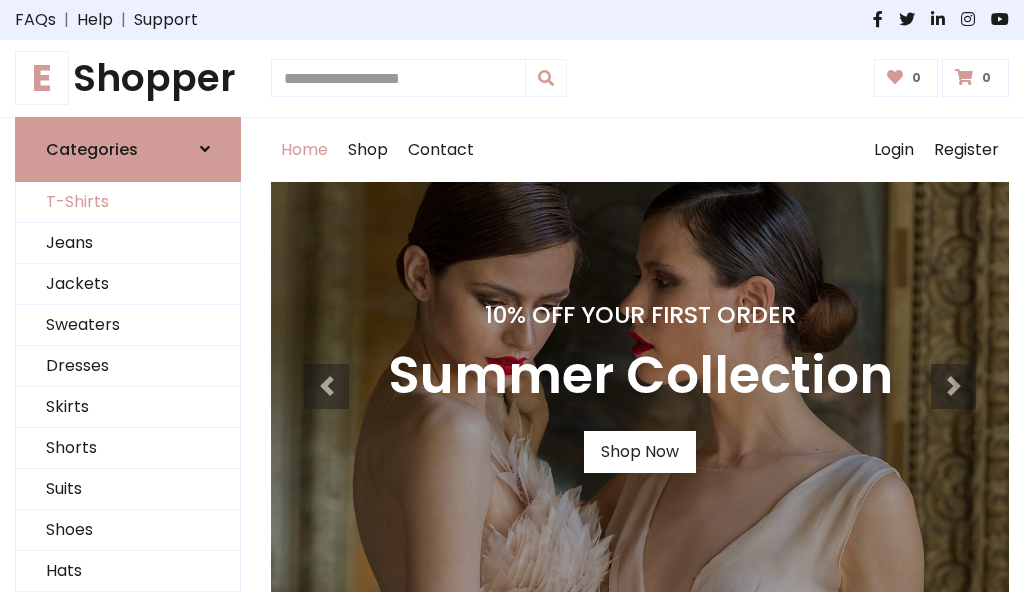 click on "T-Shirts" at bounding box center [128, 202] 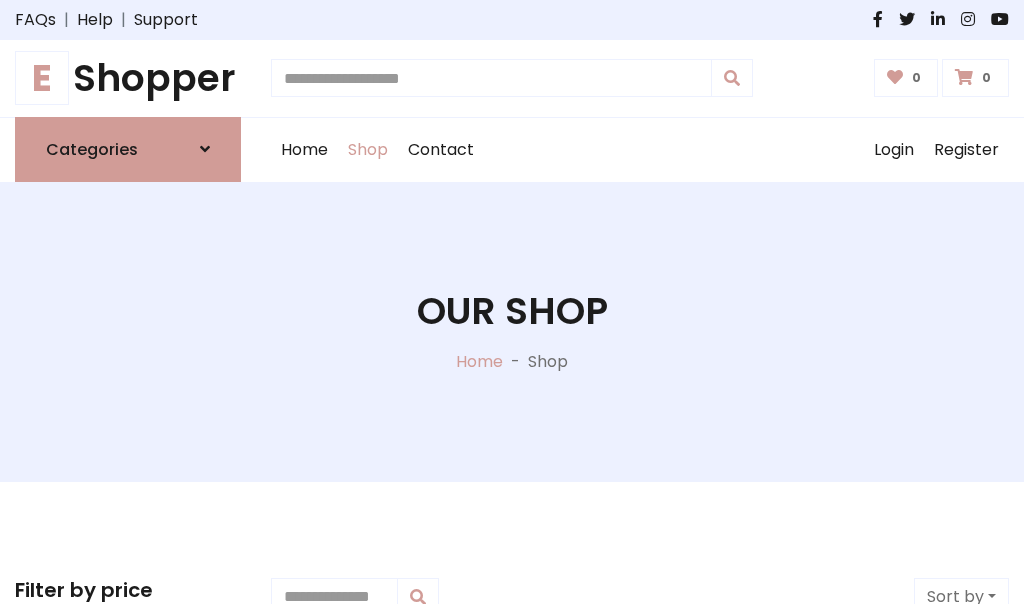 scroll, scrollTop: 485, scrollLeft: 0, axis: vertical 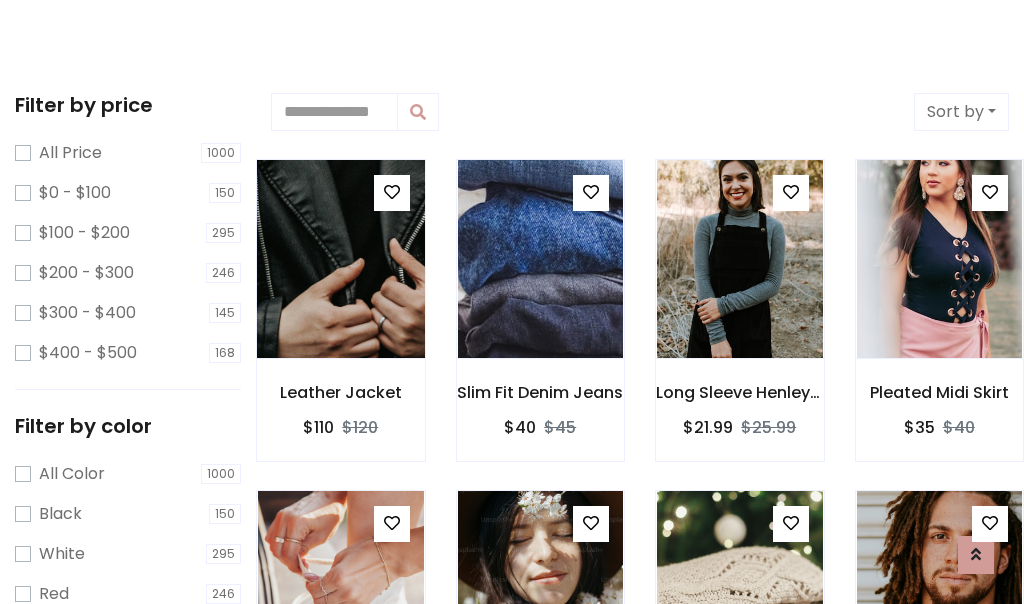 click at bounding box center (340, 259) 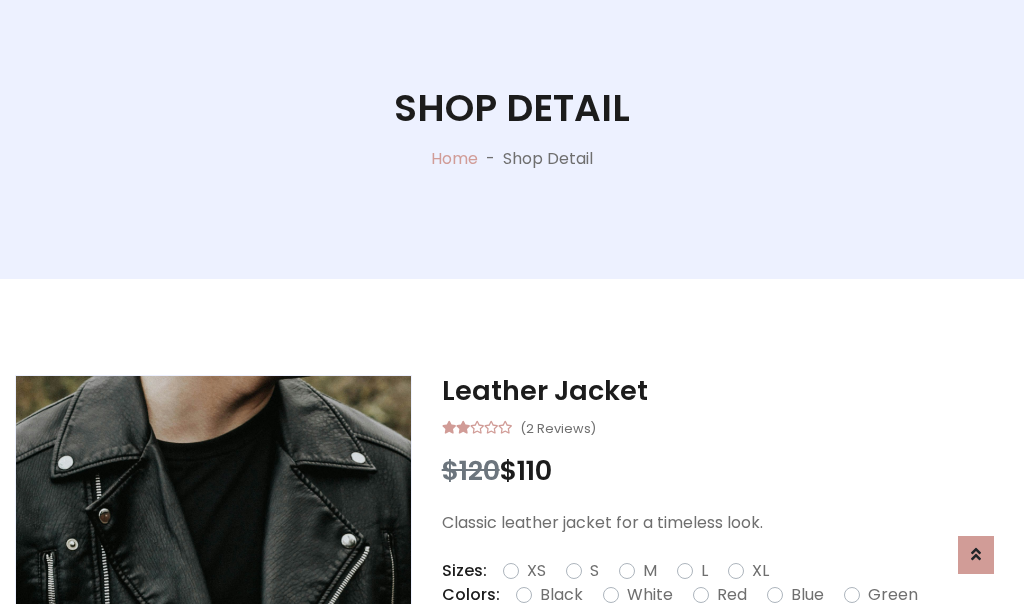 scroll, scrollTop: 365, scrollLeft: 0, axis: vertical 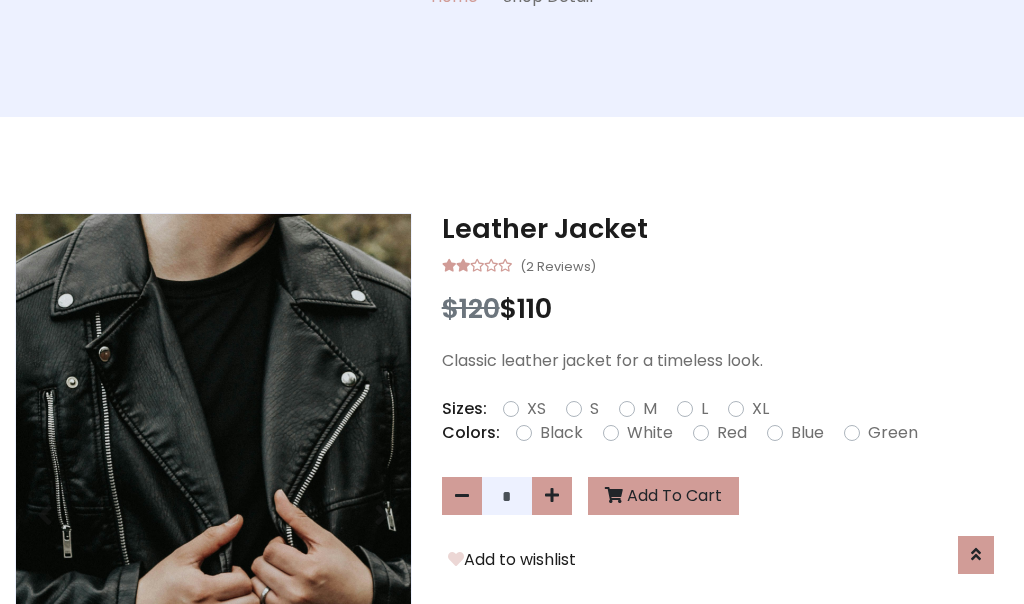 click on "XS" at bounding box center [536, 409] 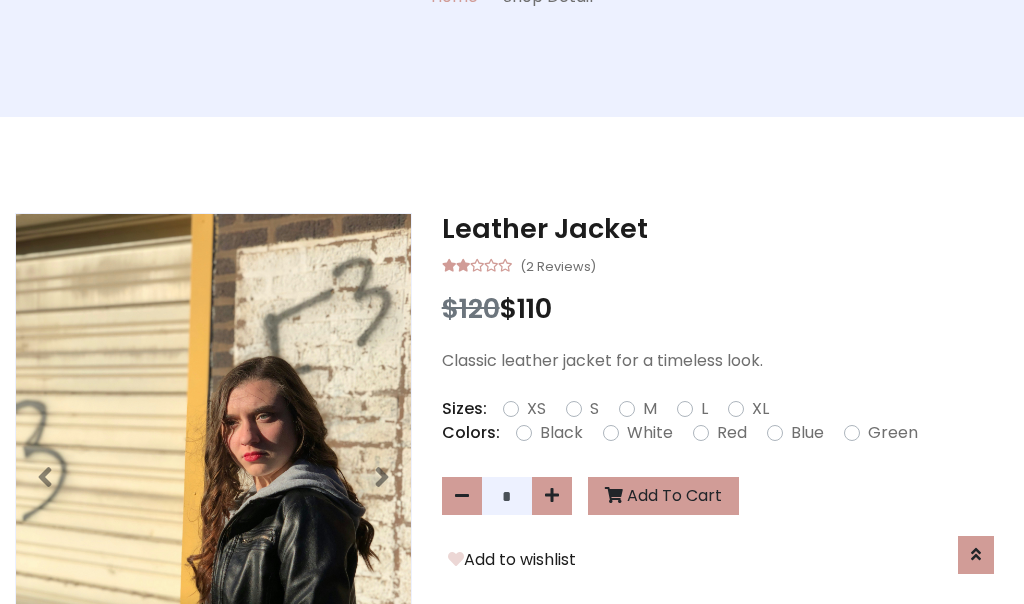 click on "White" at bounding box center (650, 433) 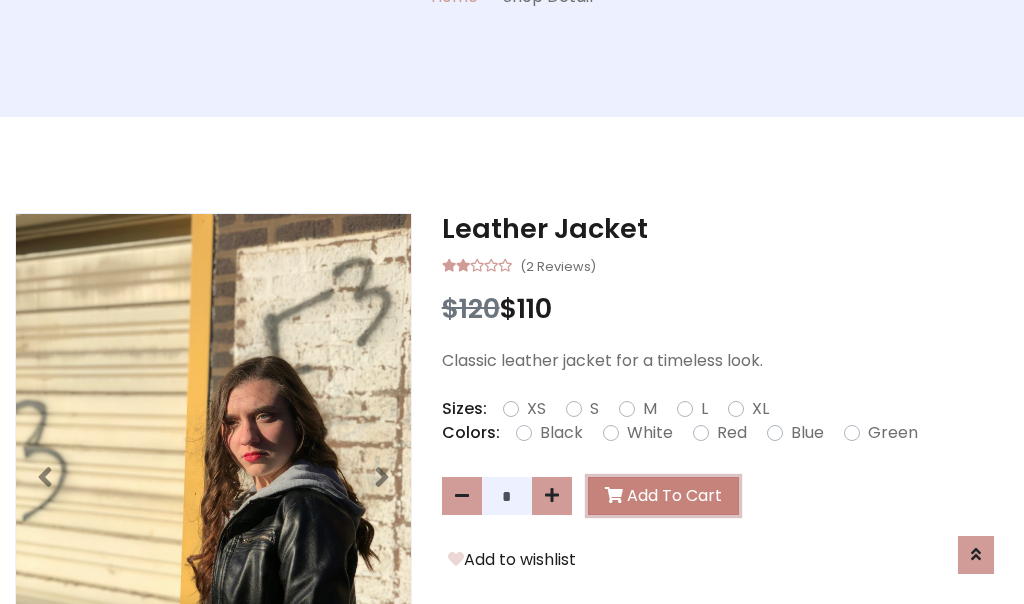 click on "Add To Cart" at bounding box center [663, 496] 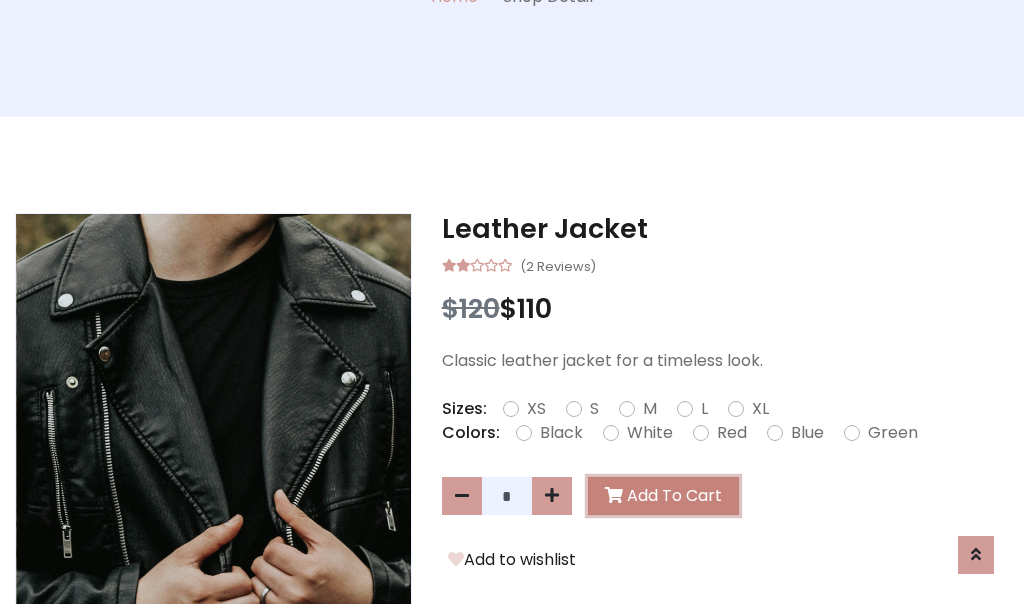 scroll, scrollTop: 0, scrollLeft: 0, axis: both 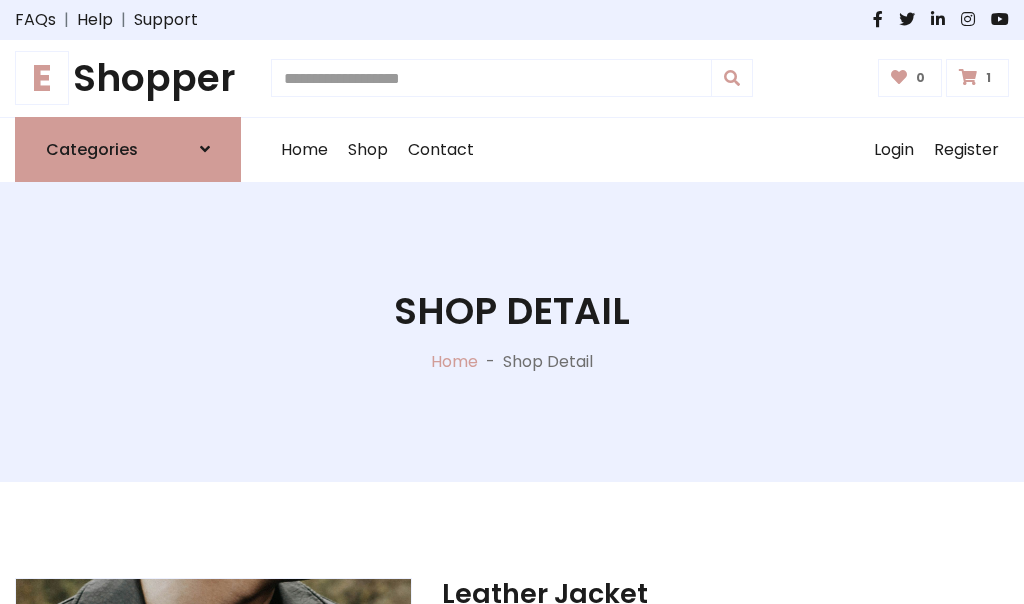 click at bounding box center (968, 77) 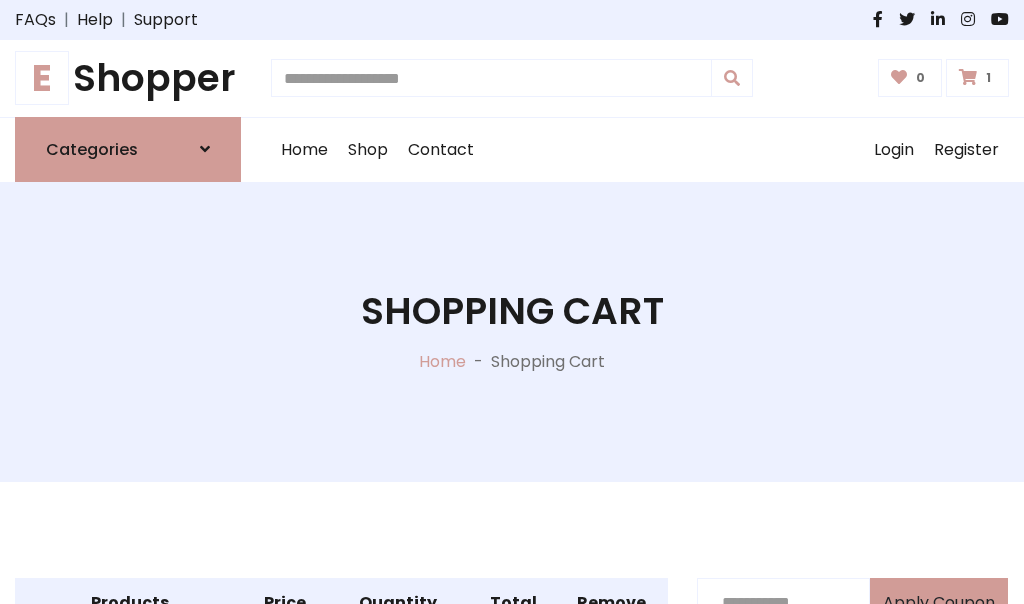 scroll, scrollTop: 468, scrollLeft: 0, axis: vertical 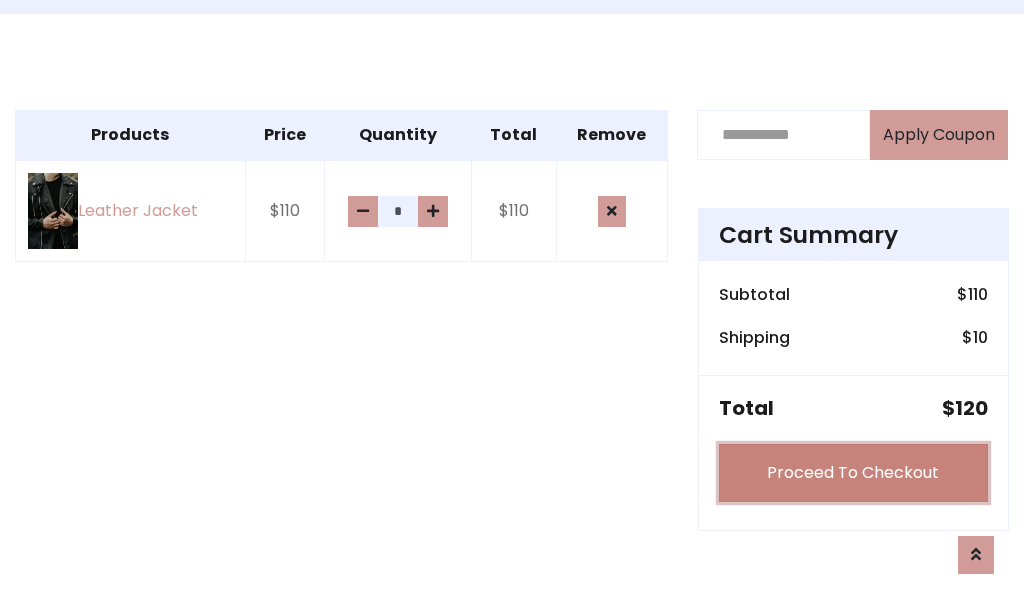 click on "Proceed To Checkout" at bounding box center (853, 473) 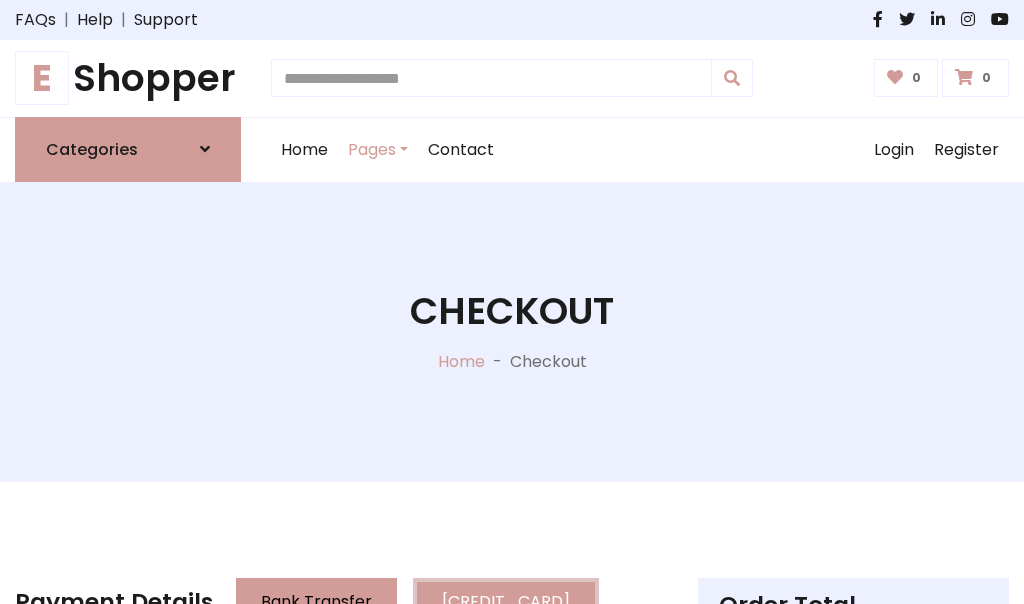 scroll, scrollTop: 0, scrollLeft: 0, axis: both 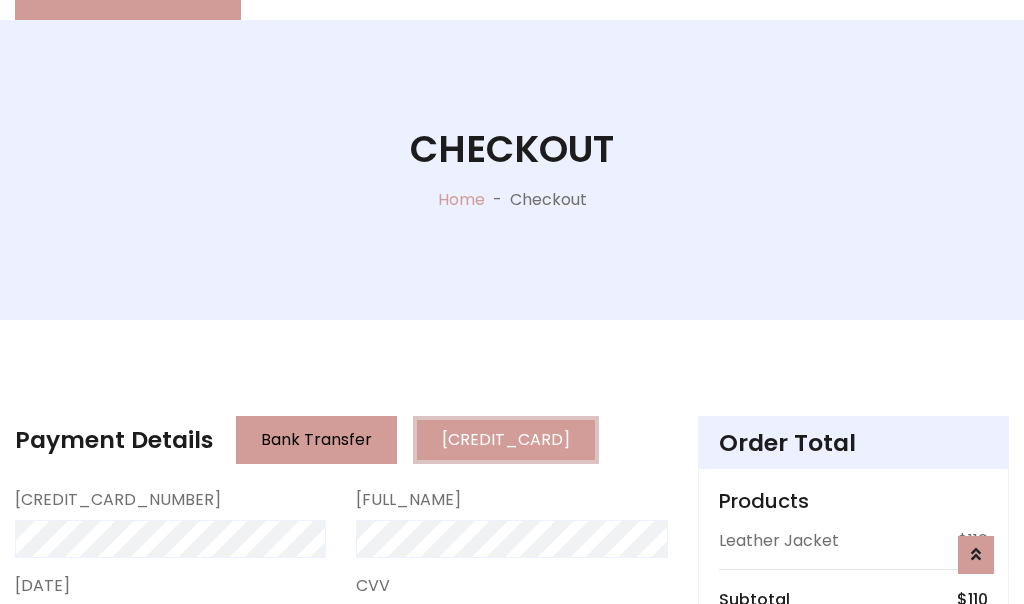 click on "Go to shipping" at bounding box center [853, 856] 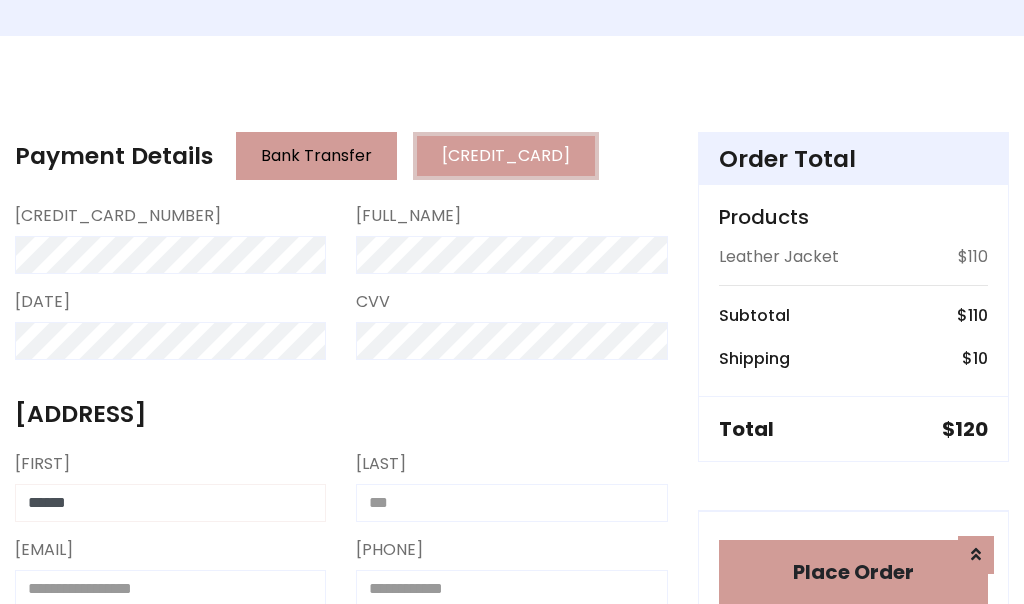 type on "******" 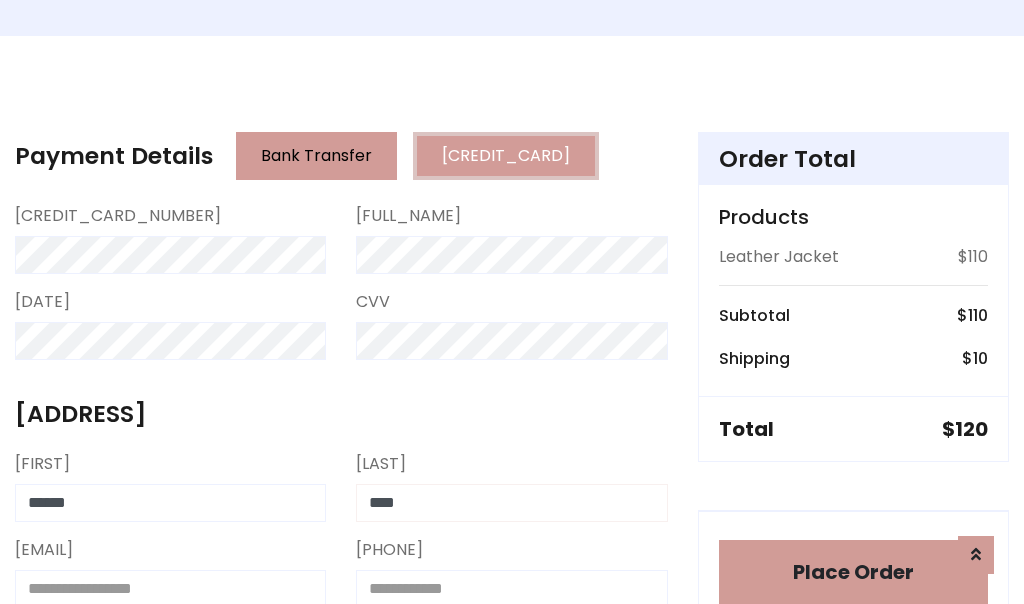 type on "****" 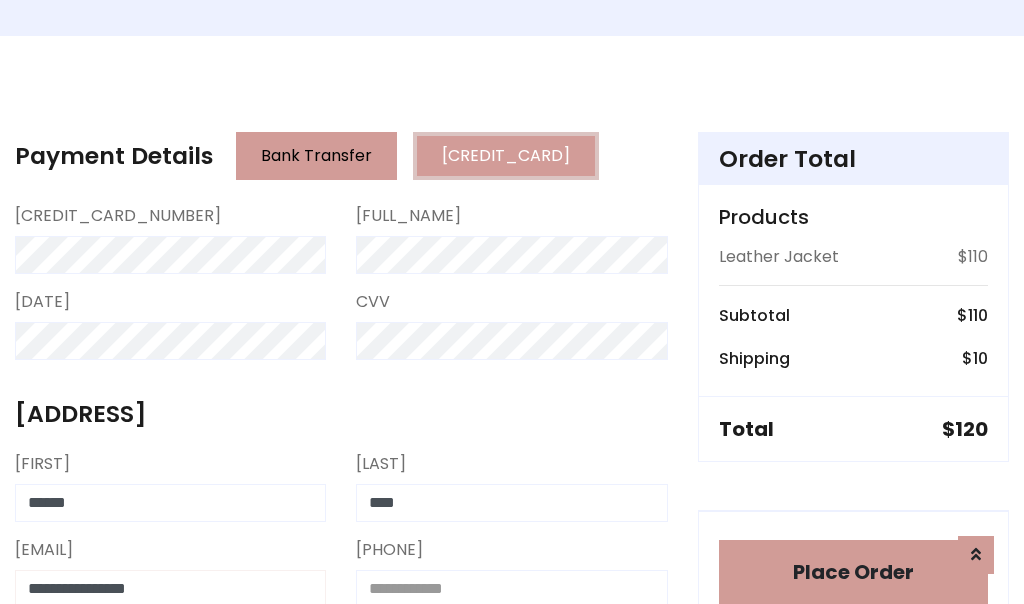 scroll, scrollTop: 450, scrollLeft: 0, axis: vertical 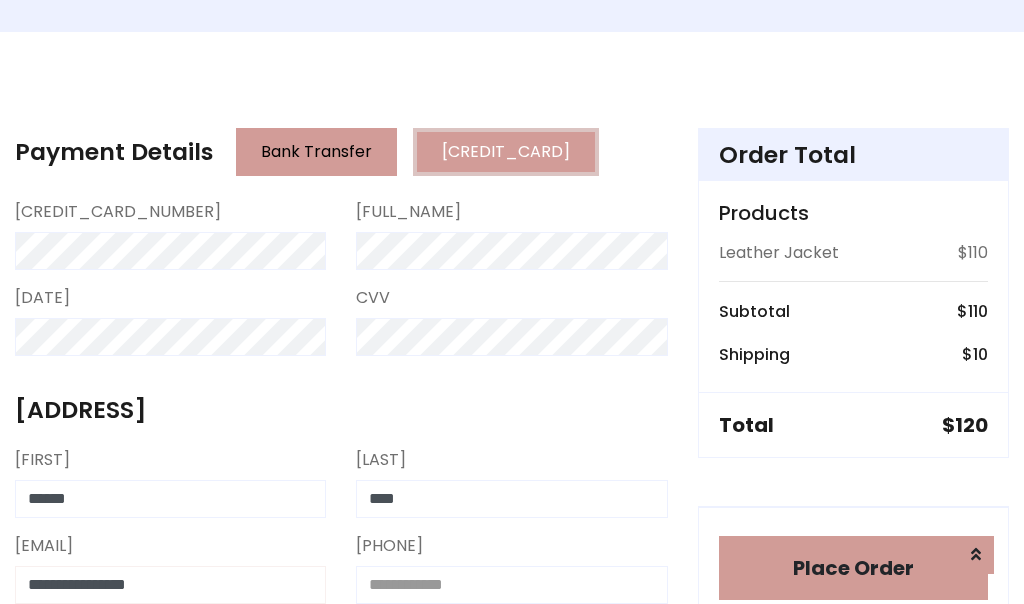 type on "**********" 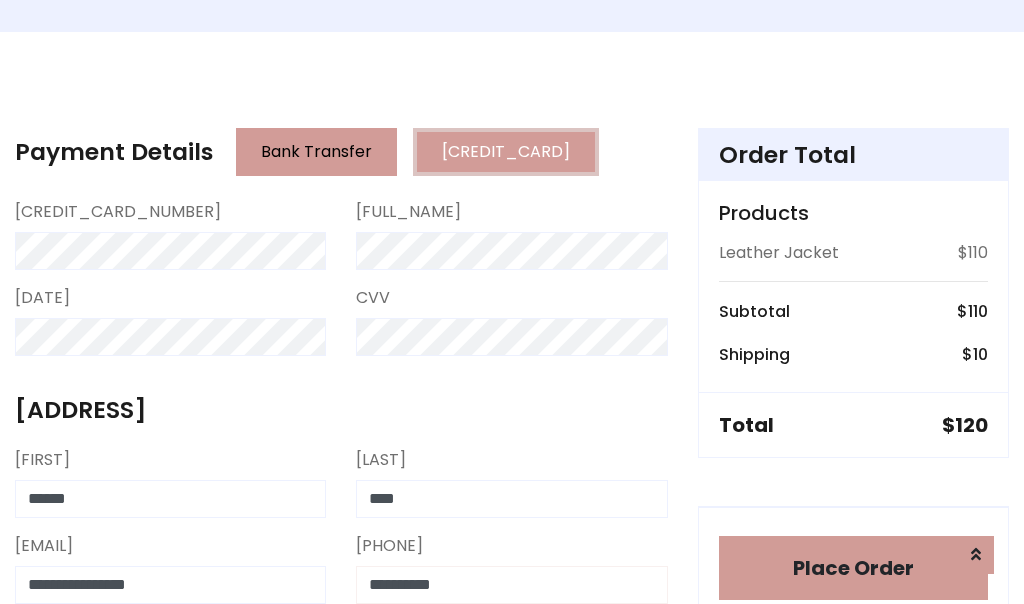 type on "**********" 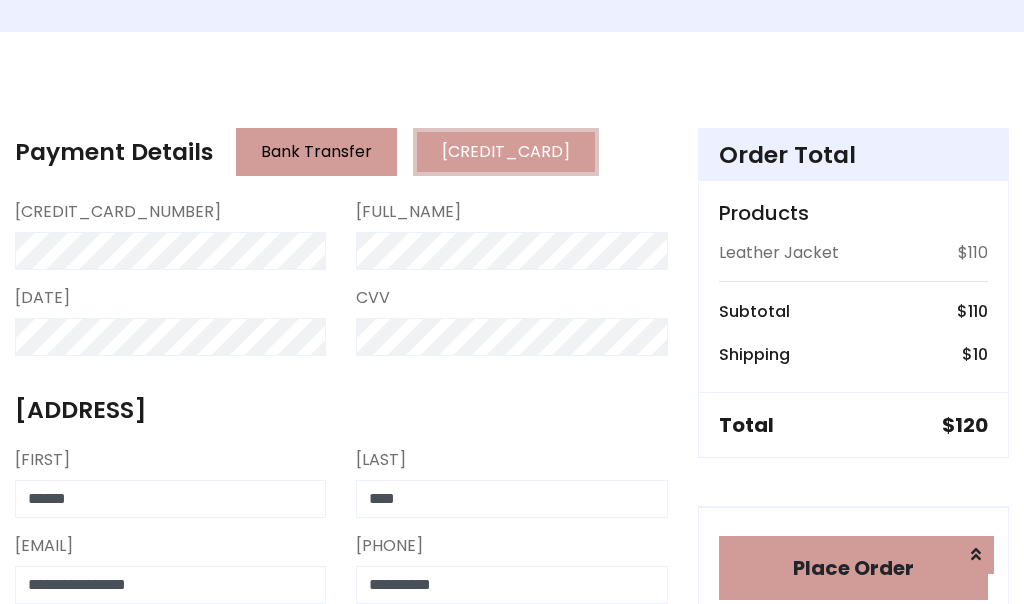scroll, scrollTop: 819, scrollLeft: 0, axis: vertical 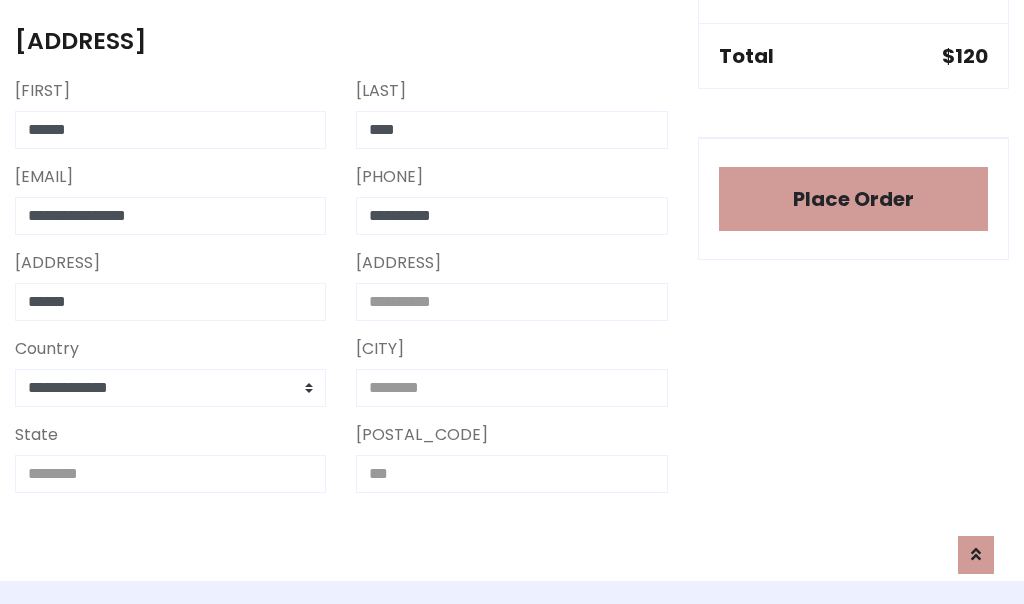 type on "******" 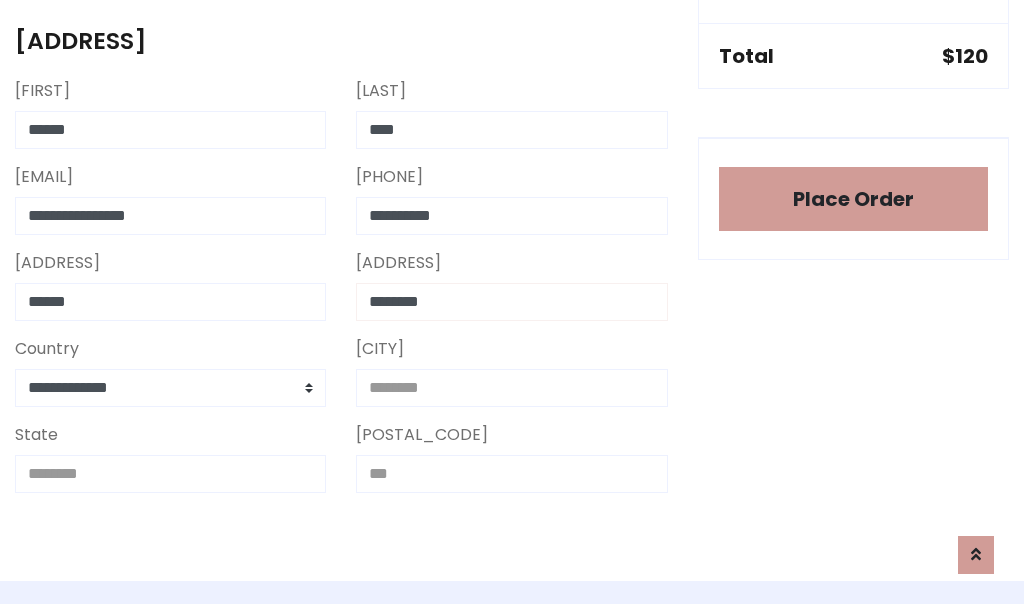 type on "********" 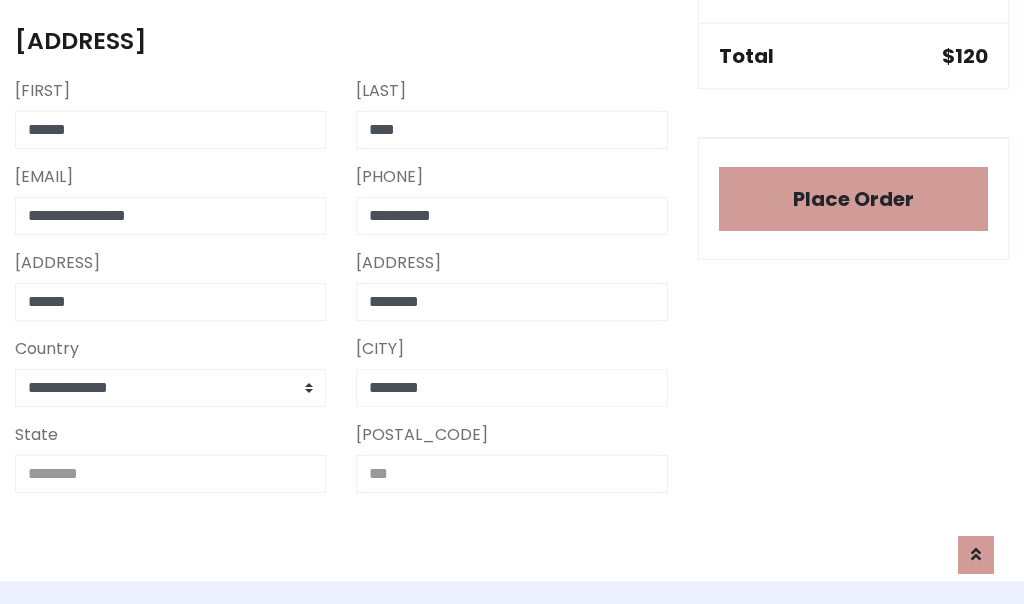 type on "********" 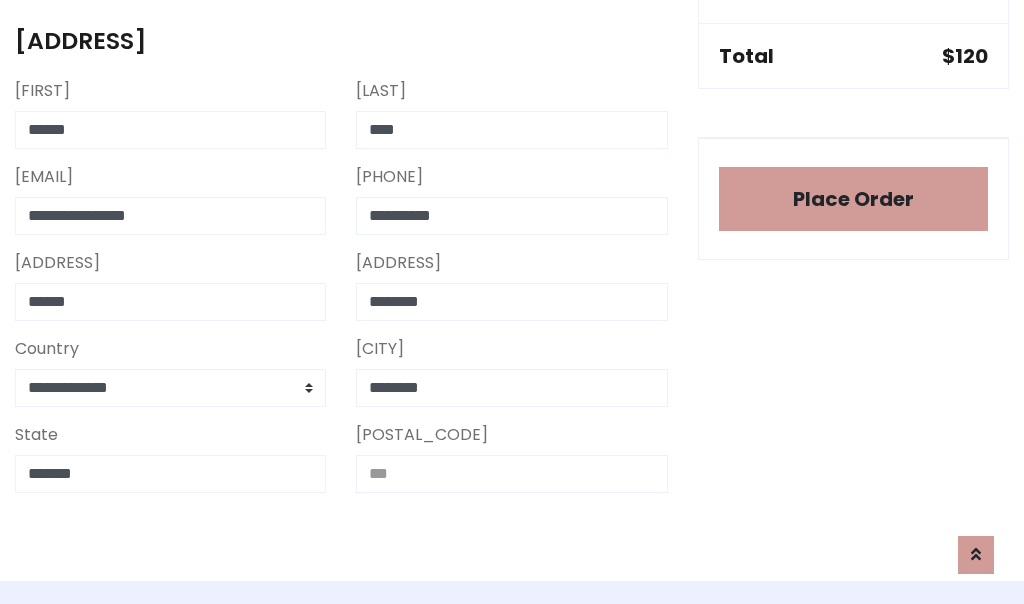 type on "*******" 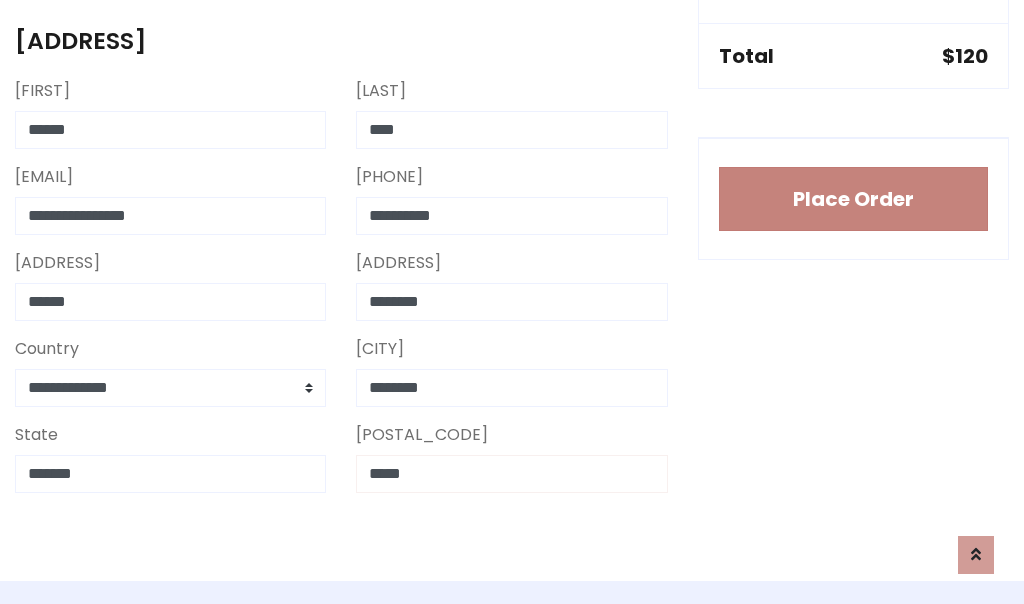type on "*****" 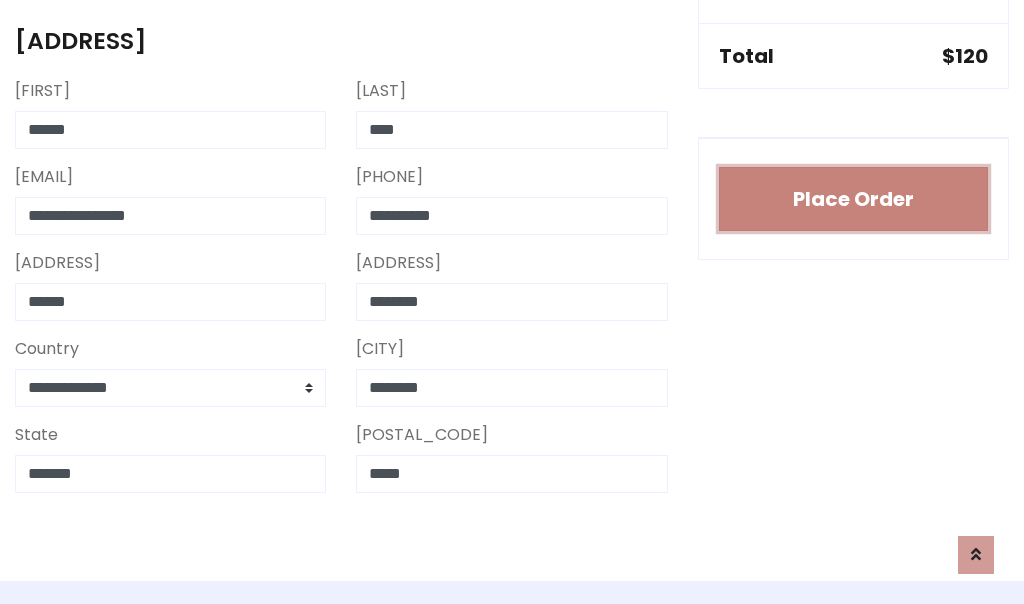 click on "Place Order" at bounding box center (853, 199) 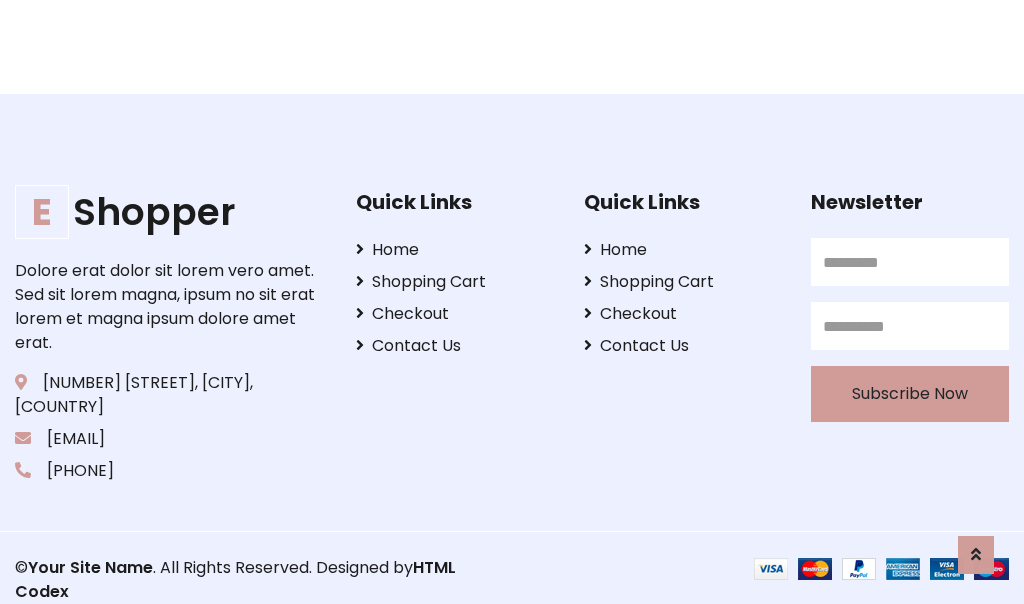 scroll, scrollTop: 0, scrollLeft: 0, axis: both 